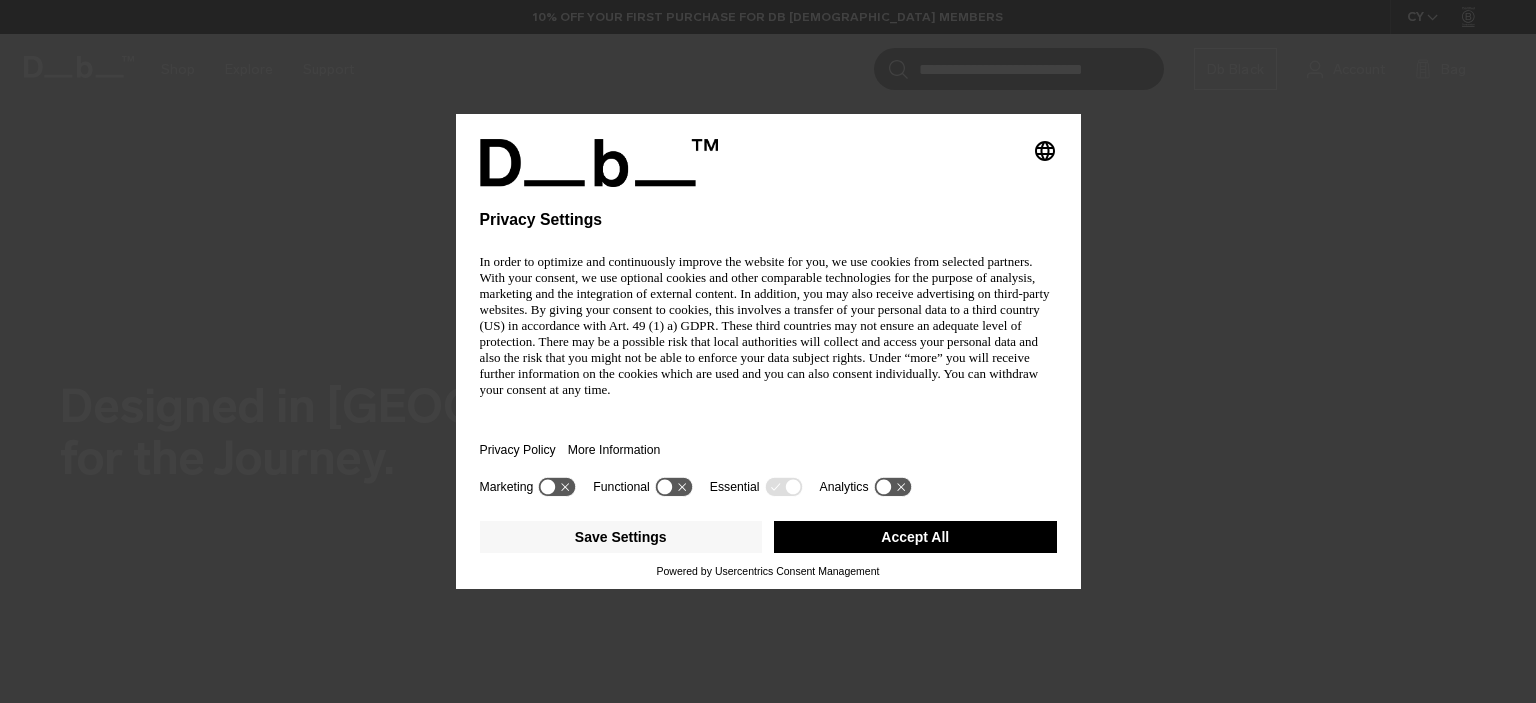 scroll, scrollTop: 0, scrollLeft: 0, axis: both 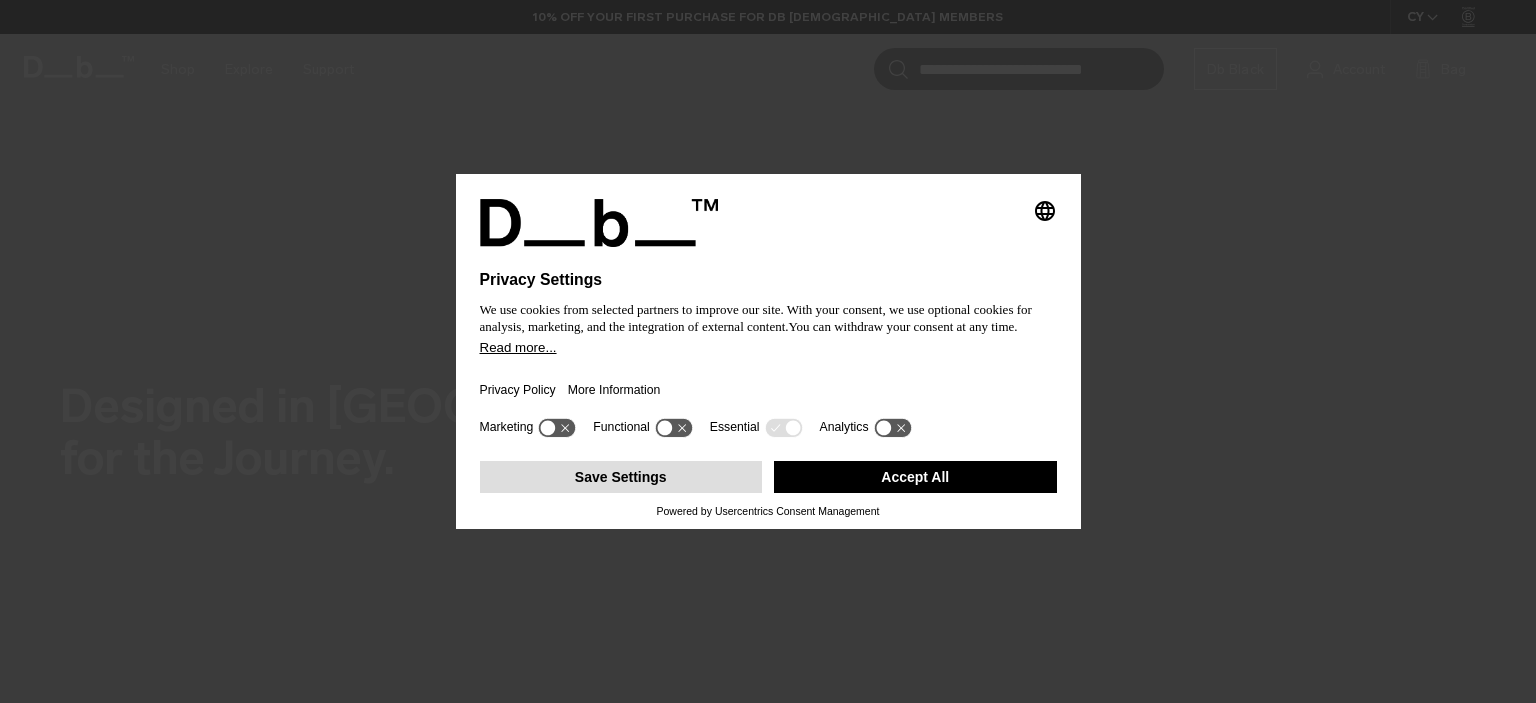 click on "Save Settings" at bounding box center (621, 477) 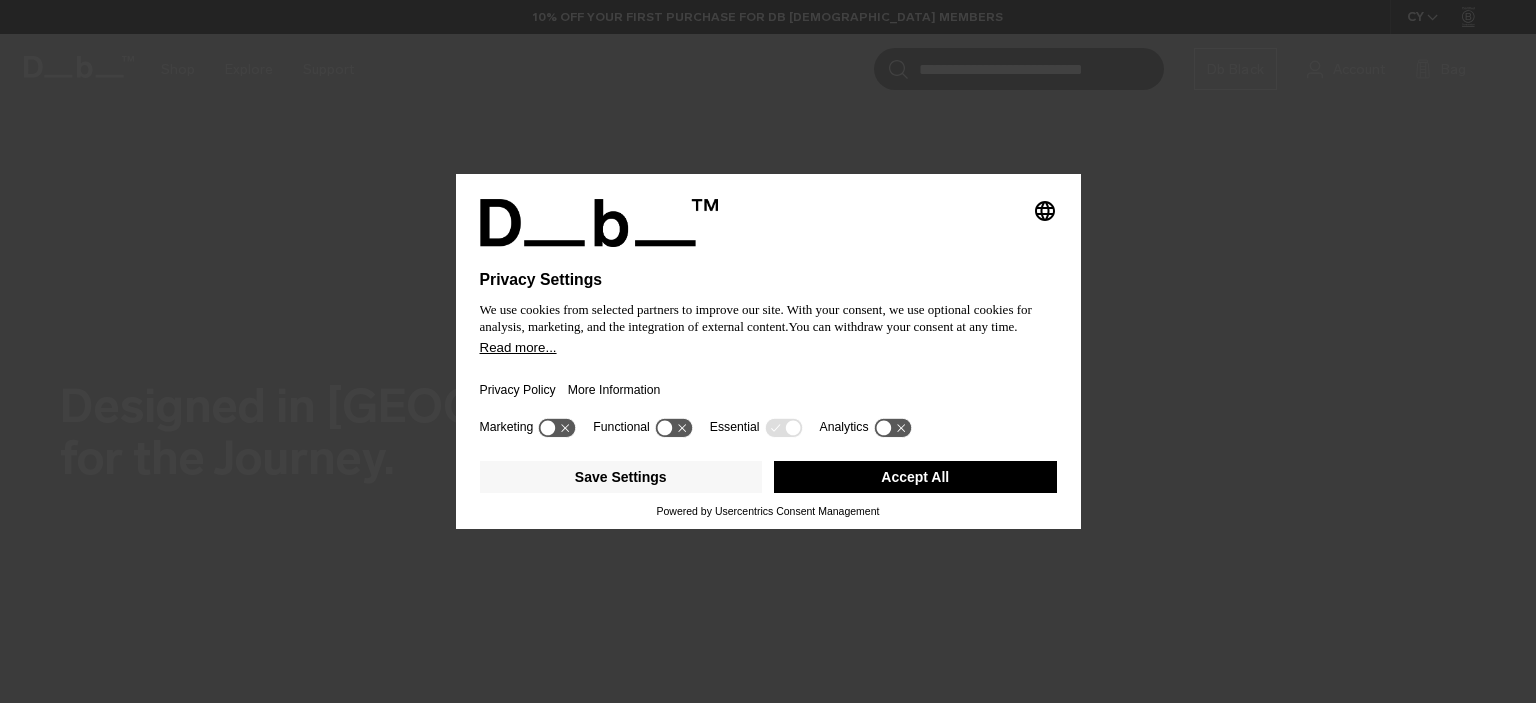 scroll, scrollTop: 0, scrollLeft: 0, axis: both 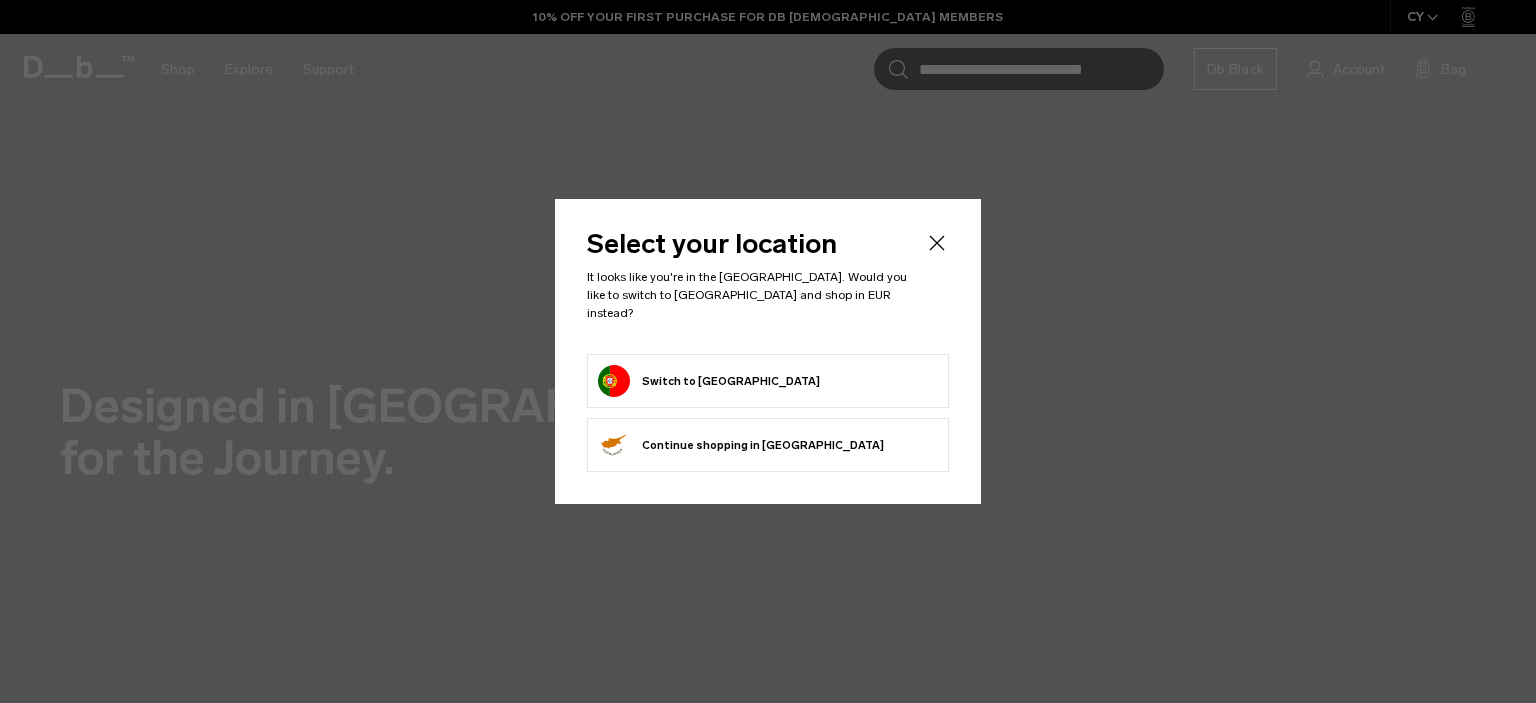 click on "Switch to Portugal" at bounding box center (709, 381) 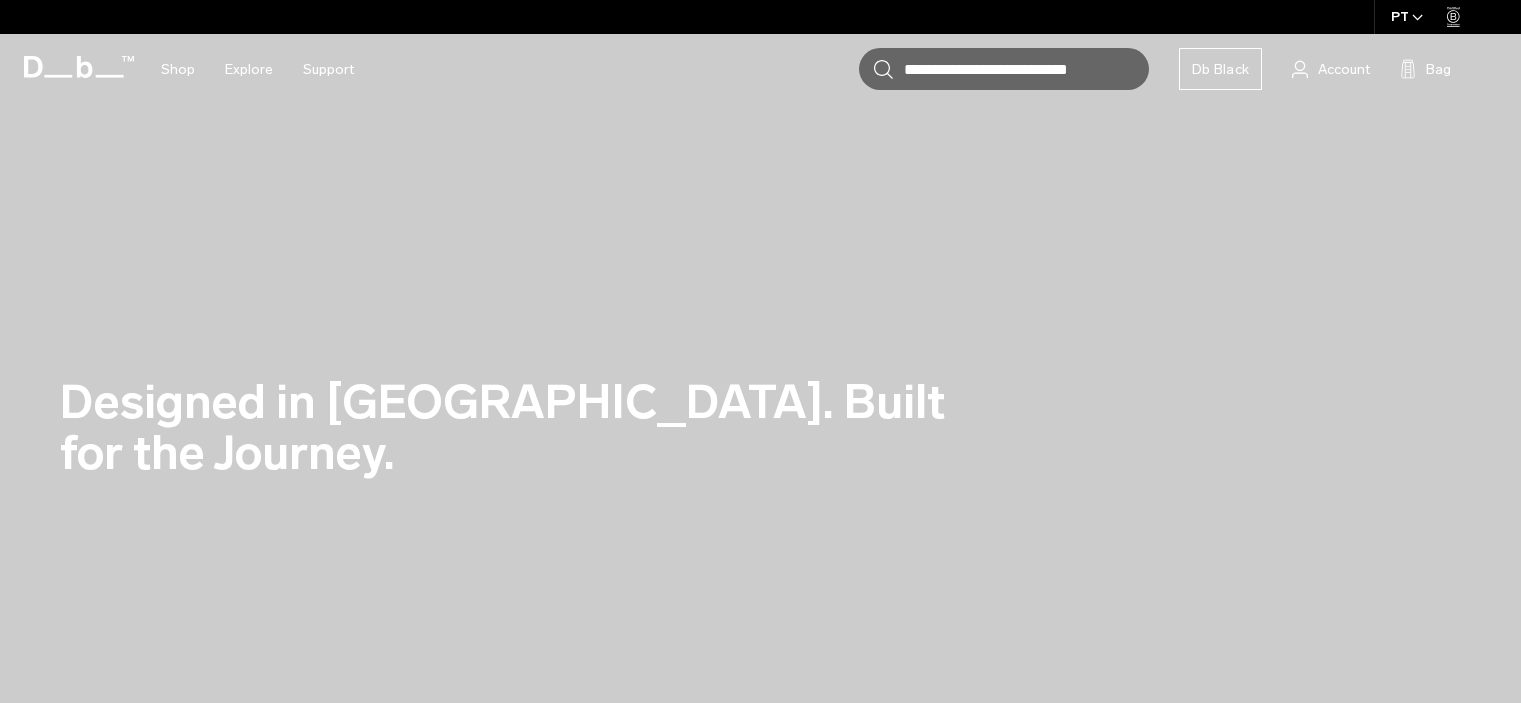 scroll, scrollTop: 0, scrollLeft: 0, axis: both 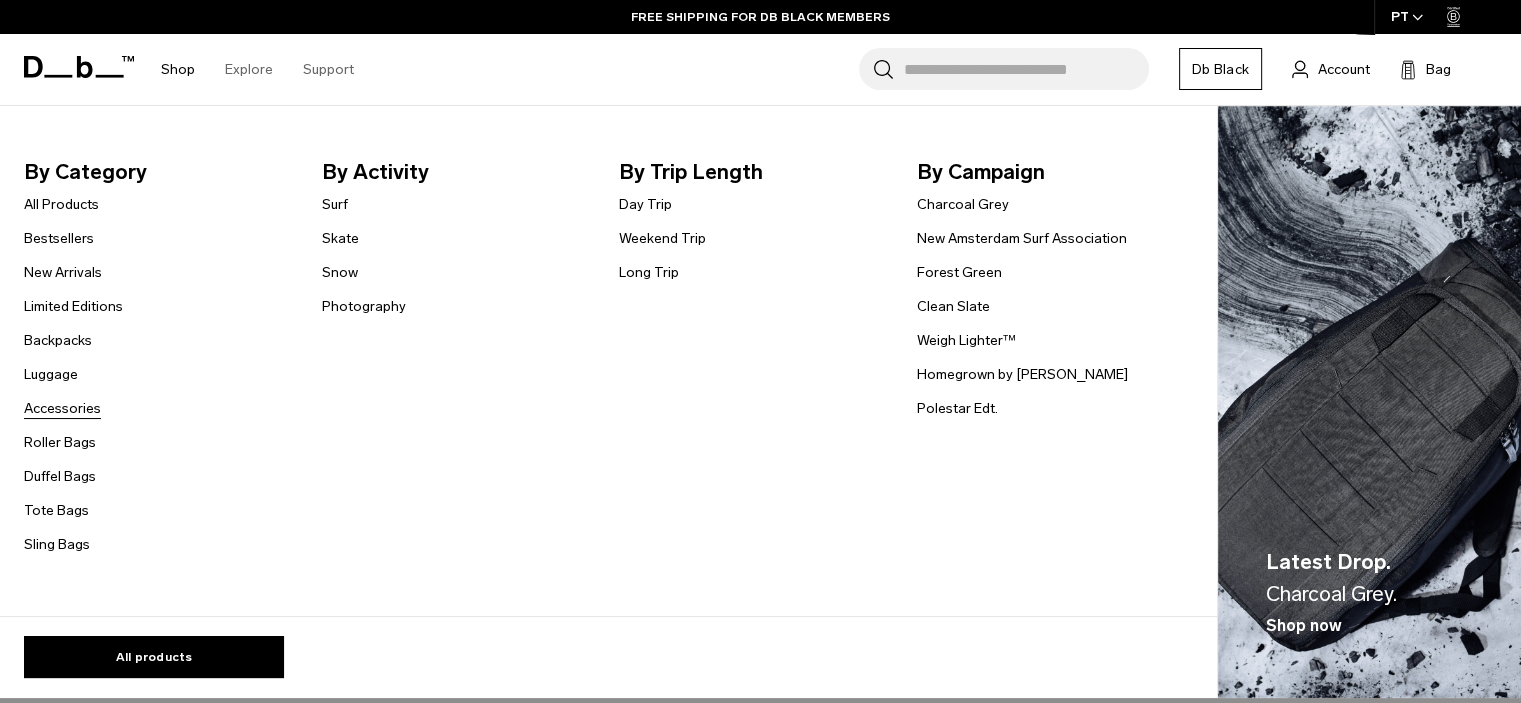 click on "Accessories" at bounding box center (62, 408) 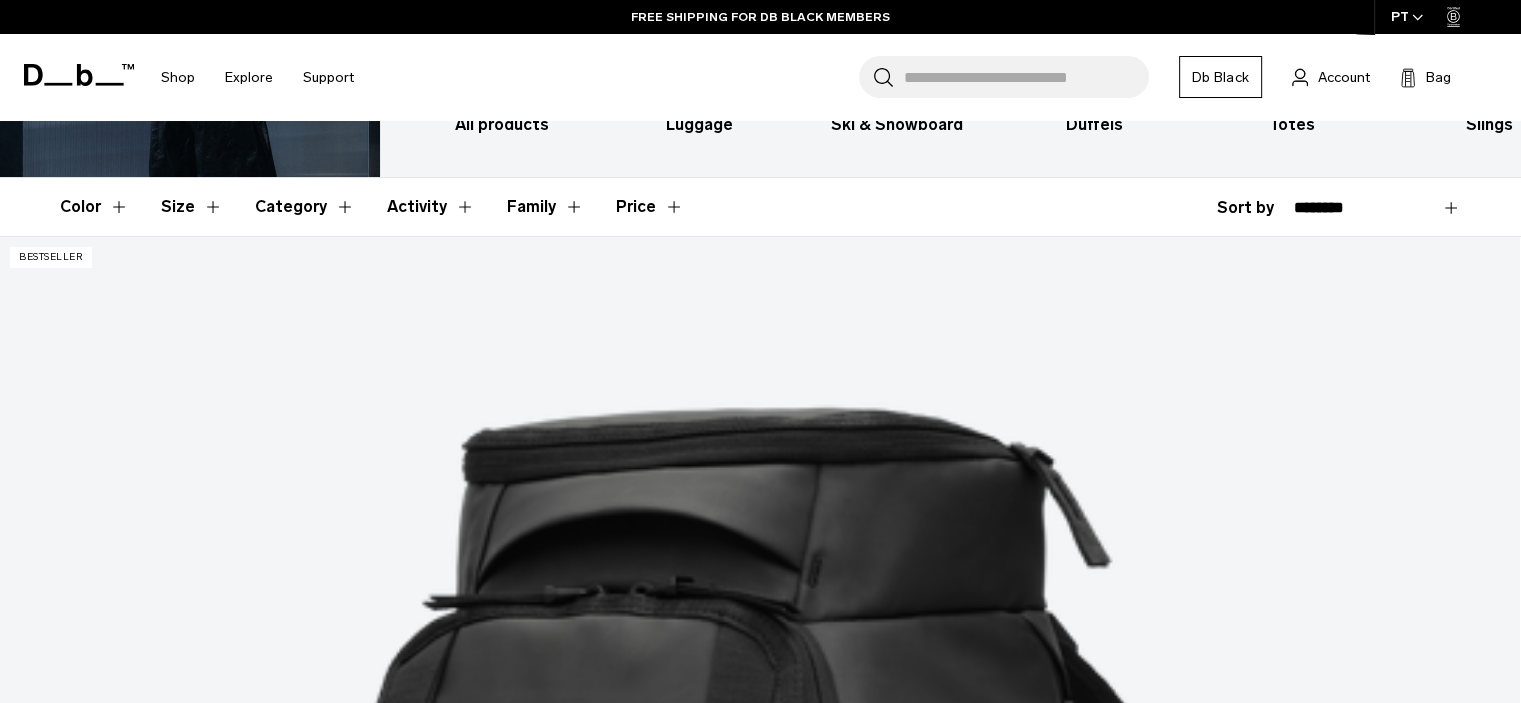 scroll, scrollTop: 276, scrollLeft: 0, axis: vertical 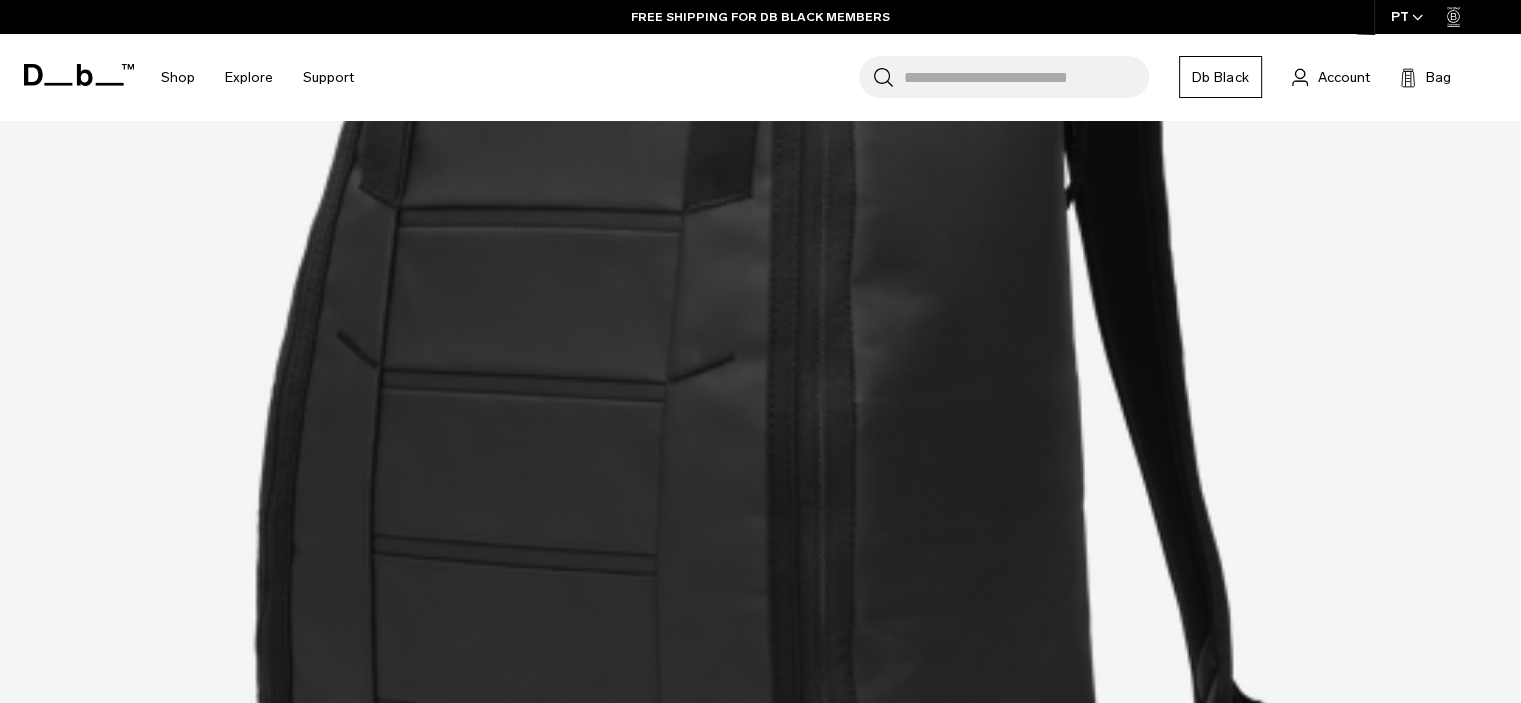 click on "Skip to content
Summer Sale Ends In:
00
days,
00
hours,
00
minutes ,
00
seconds
BUY NOW, PAY LATER WITH KLARNA
10% OFF YOUR FIRST PURCHASE FOR DB BLACK MEMBERS
FREE SHIPPING FOR DB BLACK MEMBERS
FREE RETURNS FOR DB BLACK MEMBERS
LIMITED LIFETIME WARRANTY FOR DB BLACK MEMBERS
BUY NOW, PAY LATER WITH KLARNA
10% OFF YOUR FIRST PURCHASE FOR DB BLACK MEMBERS
Summer Sale Ends In:
00
days,
00" at bounding box center [760, -601] 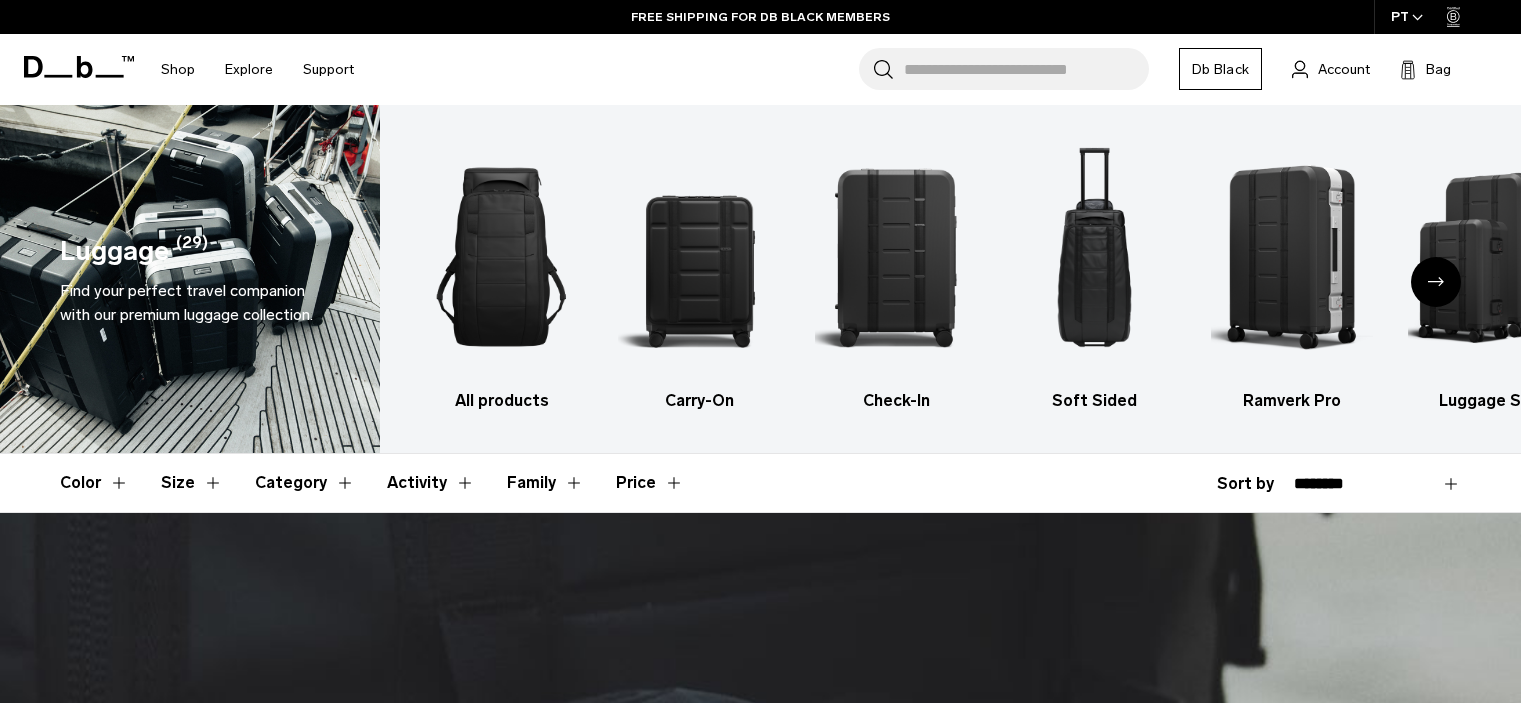 scroll, scrollTop: 0, scrollLeft: 0, axis: both 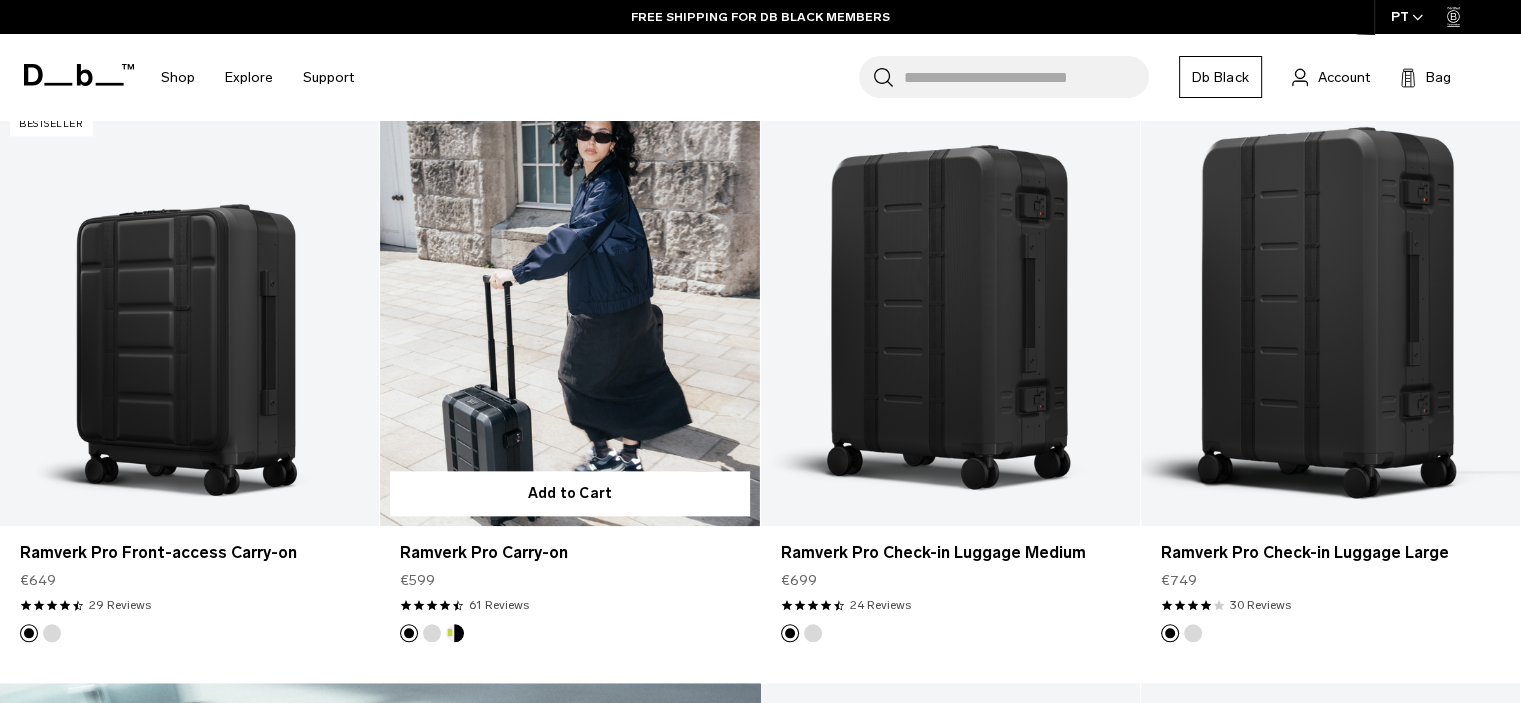 click at bounding box center (569, 314) 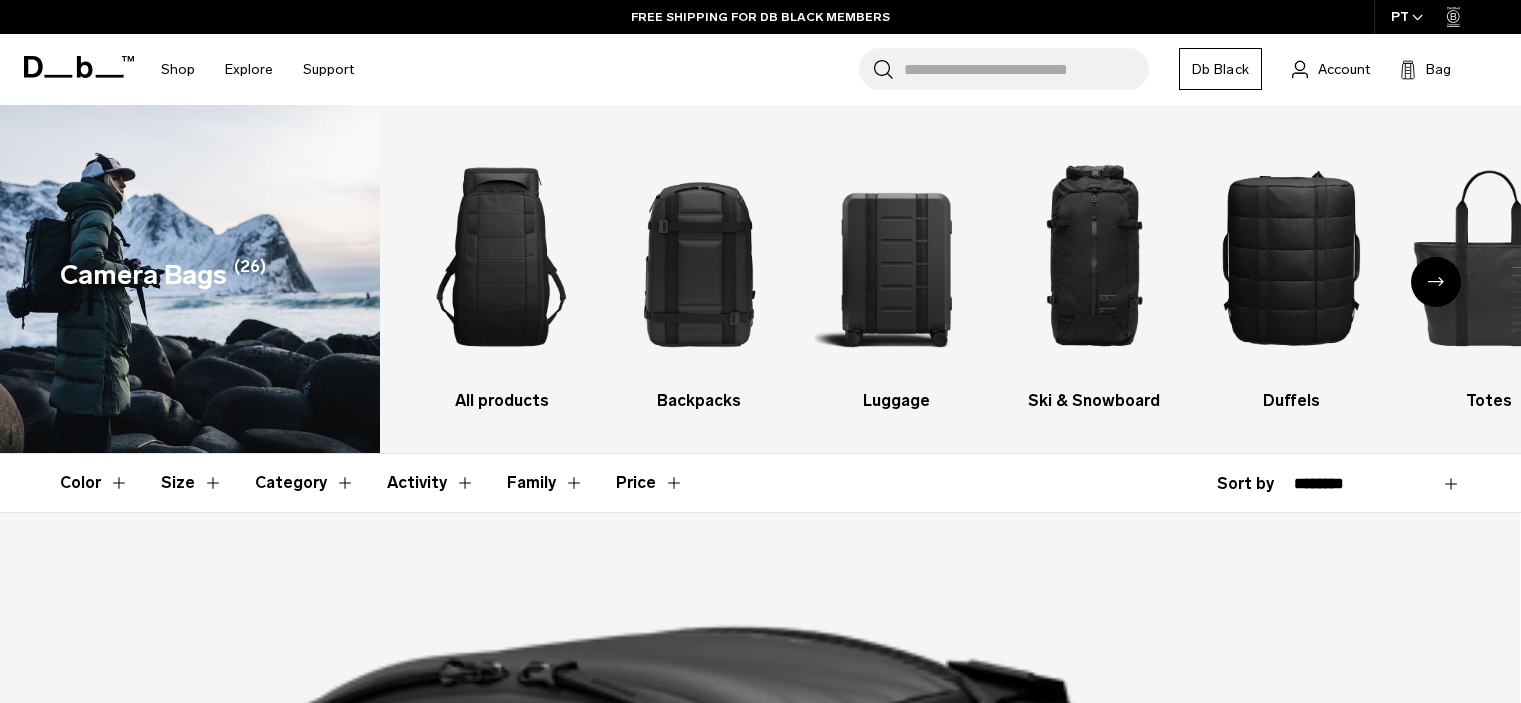 scroll, scrollTop: 0, scrollLeft: 0, axis: both 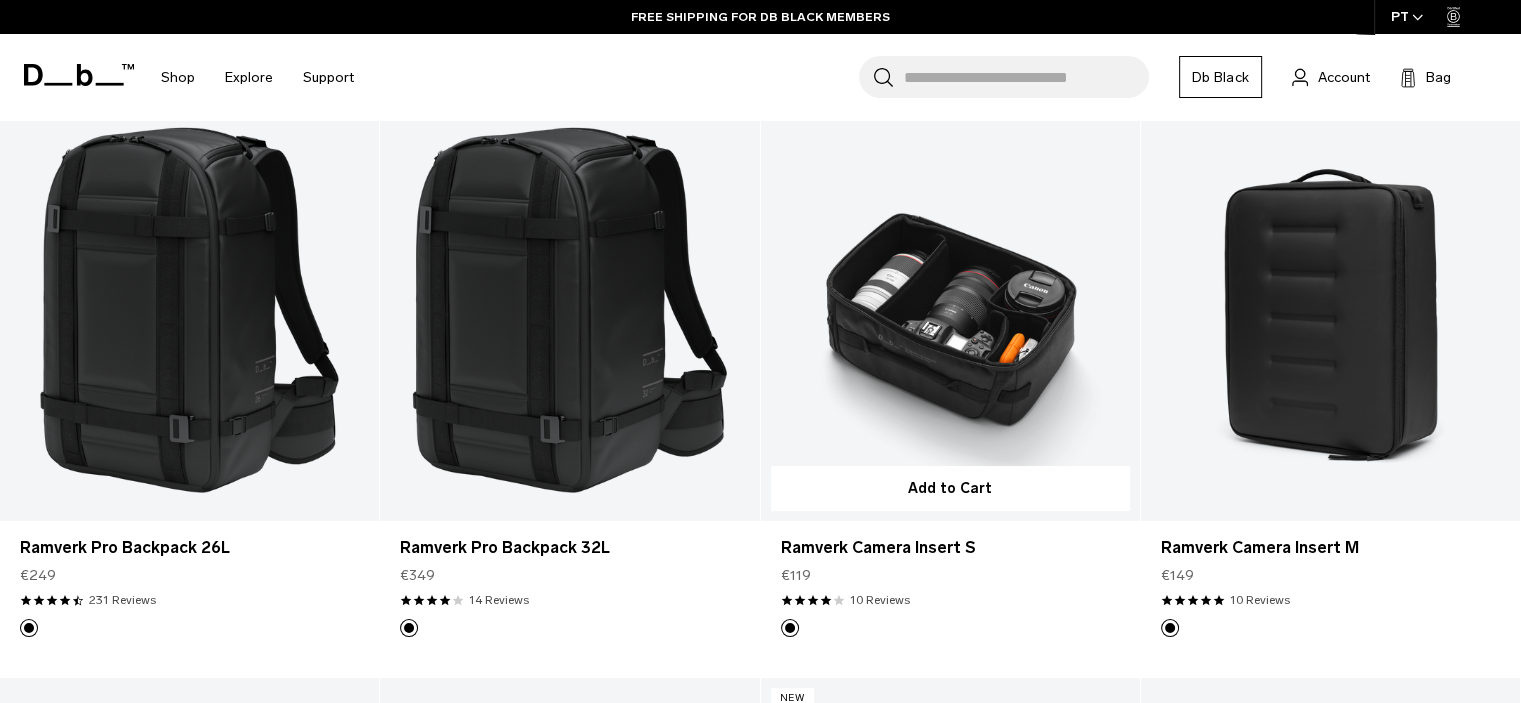 click at bounding box center [950, 309] 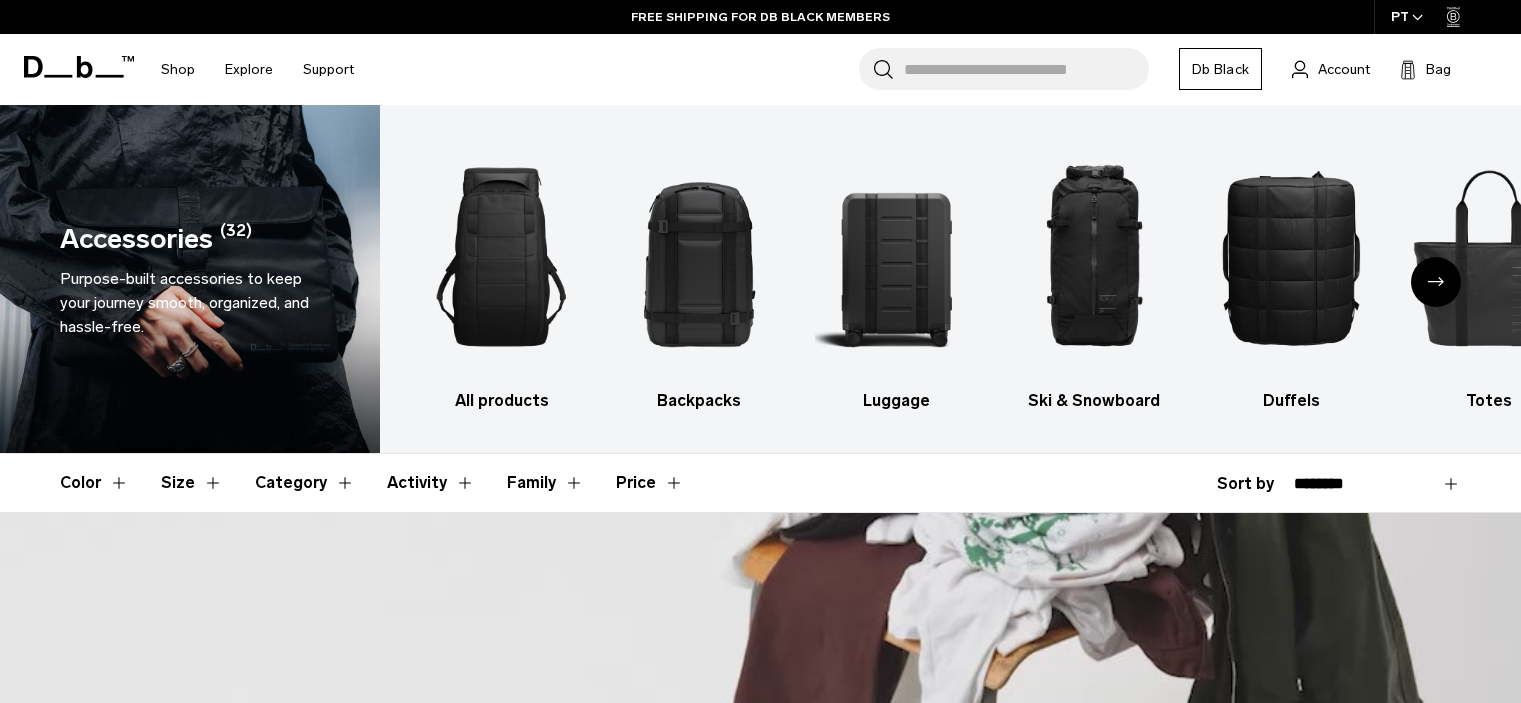 scroll, scrollTop: 0, scrollLeft: 0, axis: both 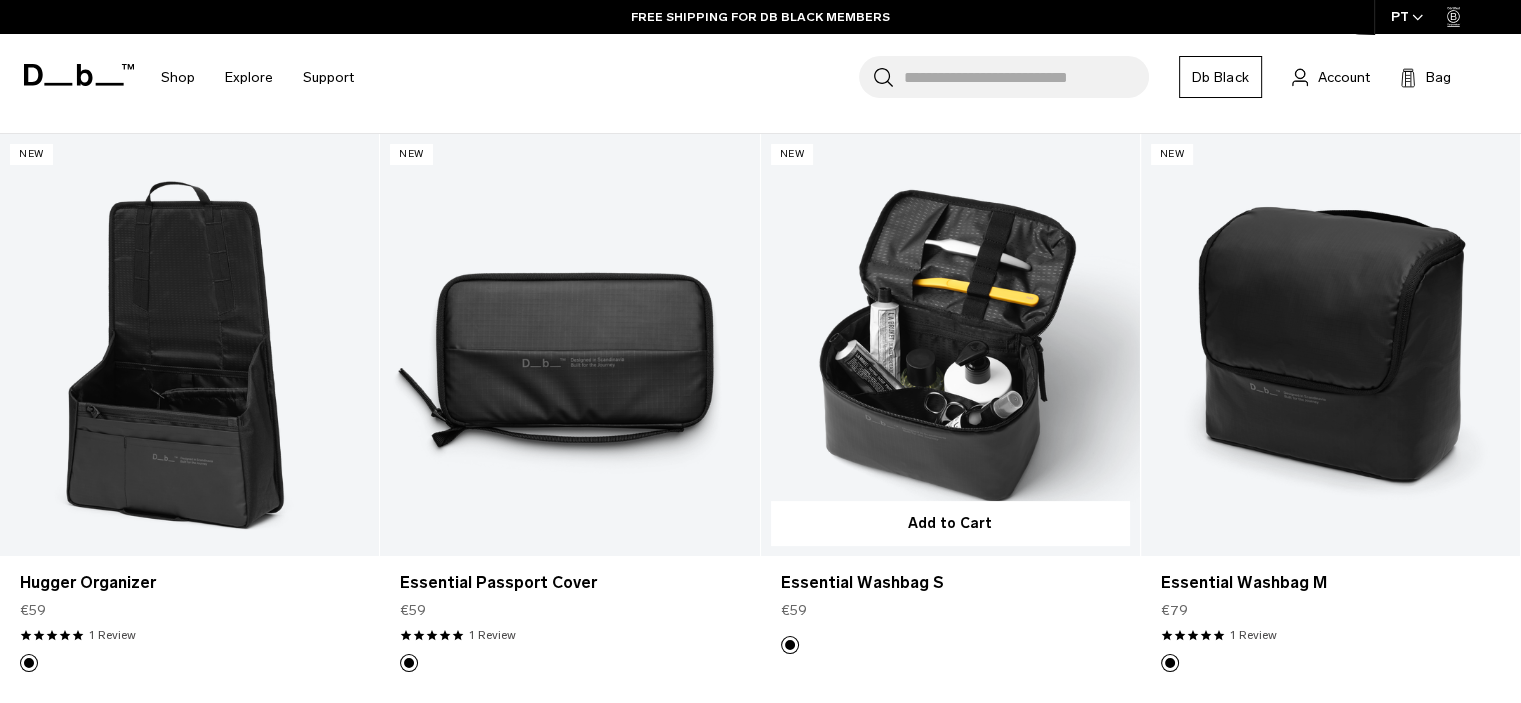 click at bounding box center [950, 344] 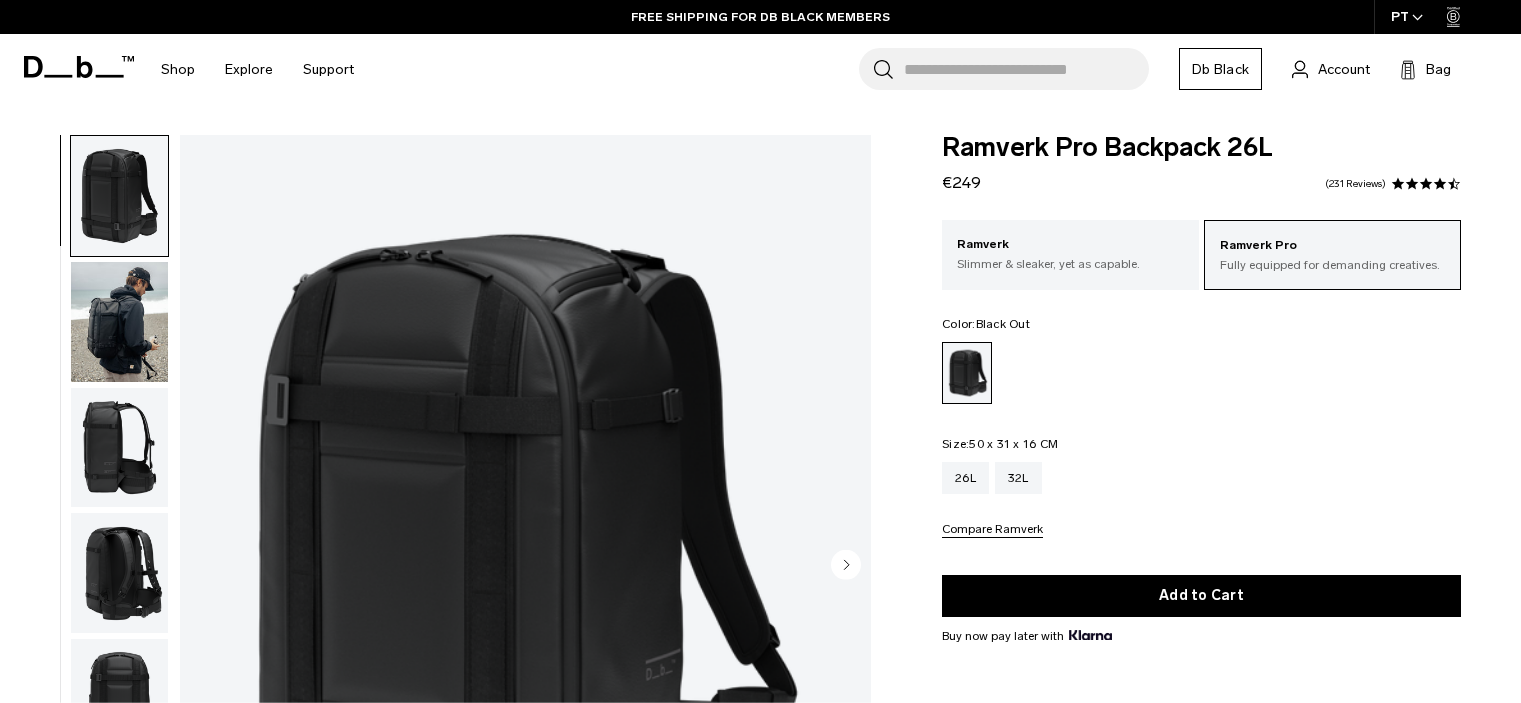 scroll, scrollTop: 0, scrollLeft: 0, axis: both 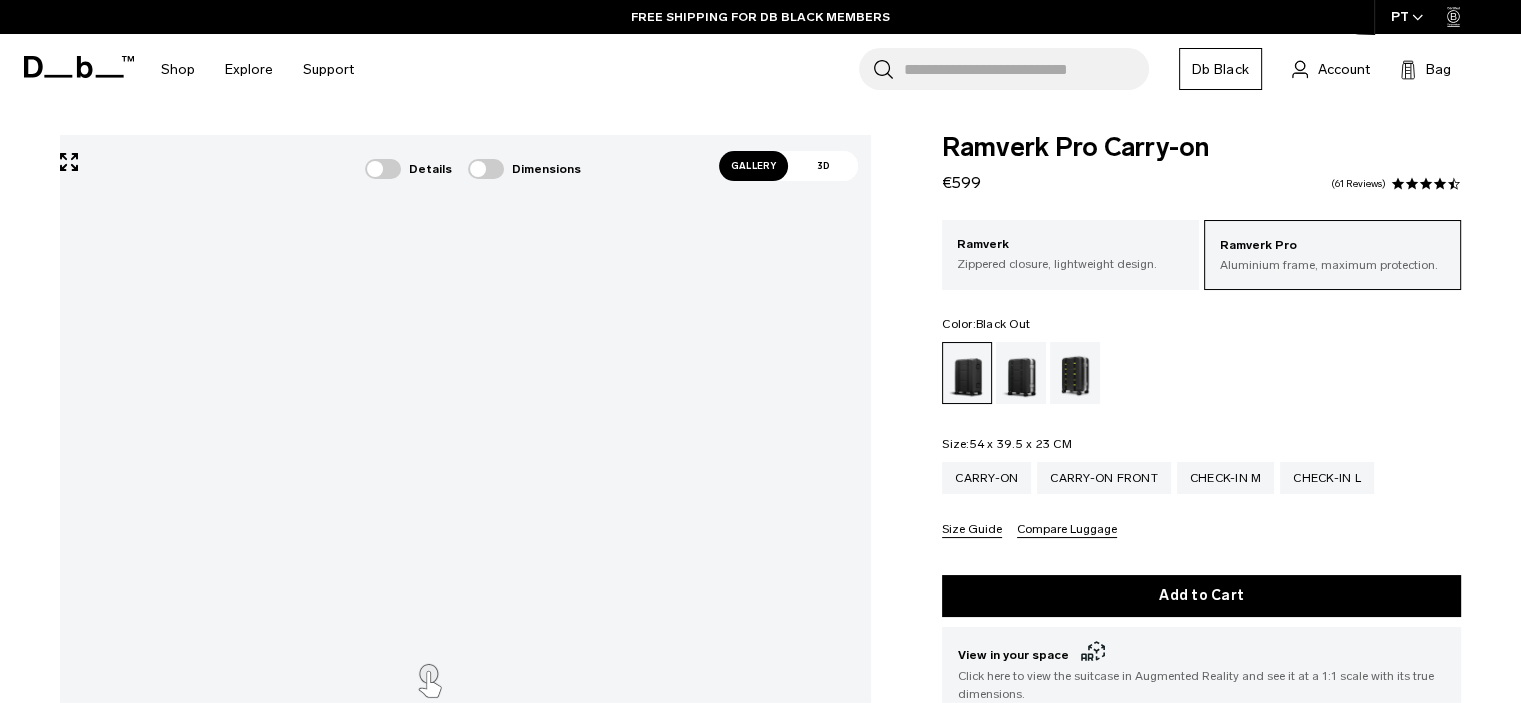 click on "Gallery" at bounding box center [754, 166] 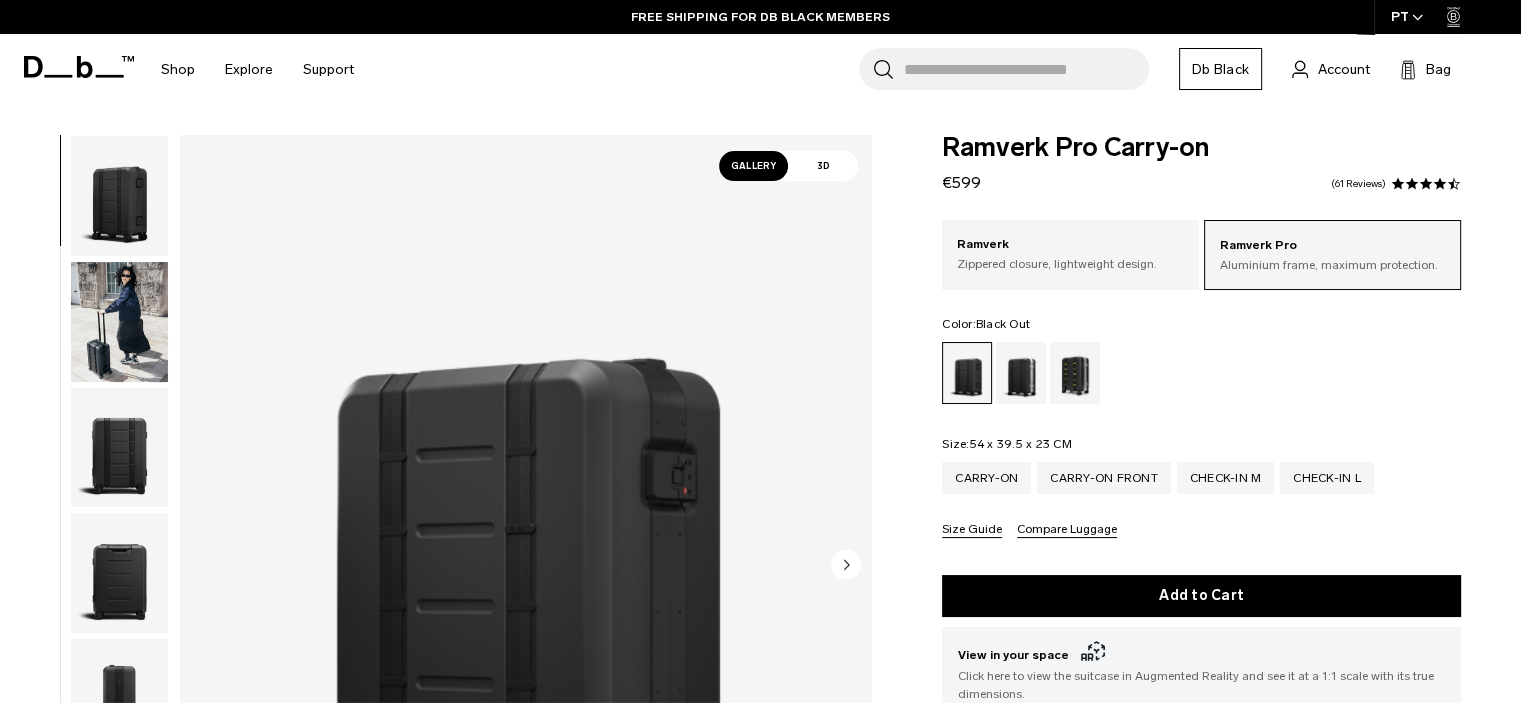 click on "3D" at bounding box center [823, 166] 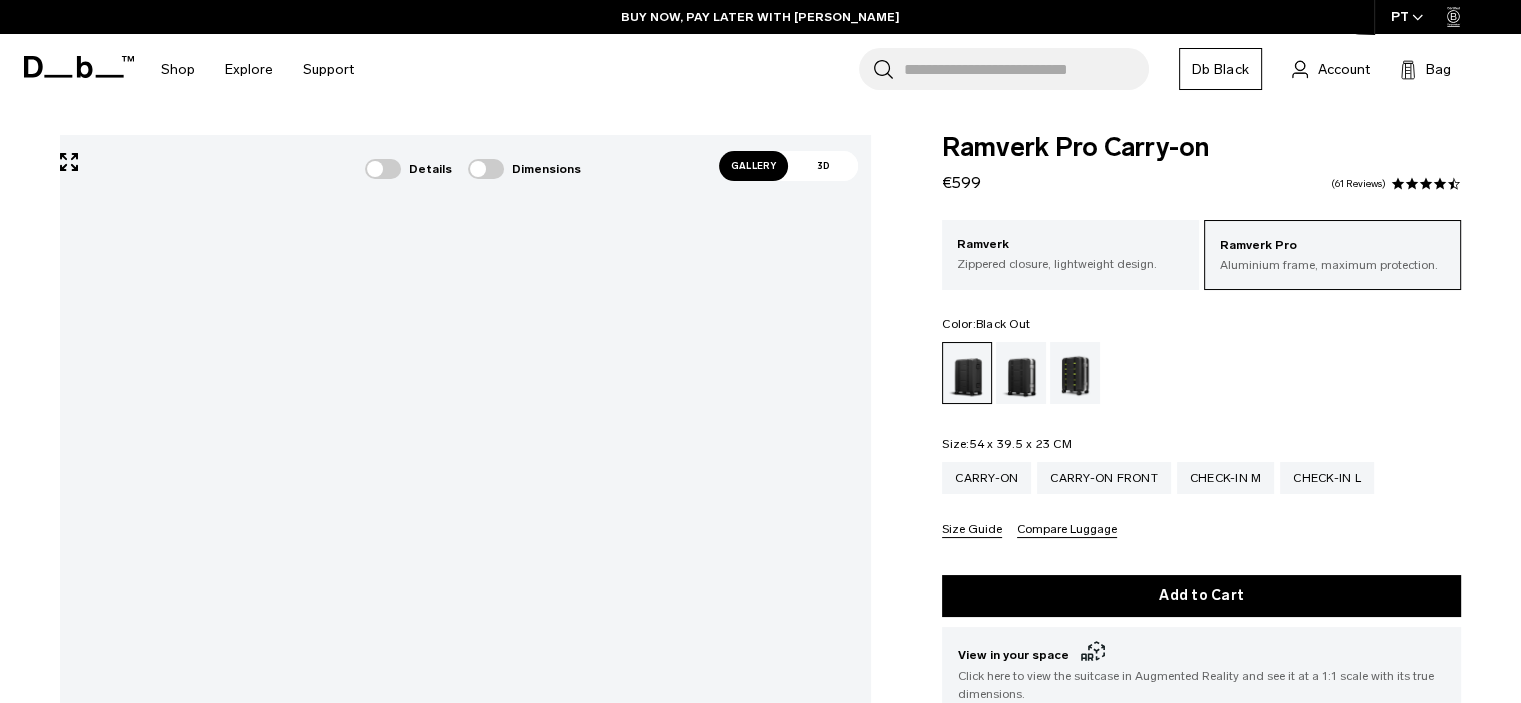 click on "Skip to content
Summer Sale Ends In:
00
days,
00
hours,
00
minutes ,
00
seconds
BUY NOW, PAY LATER WITH KLARNA
10% OFF YOUR FIRST PURCHASE FOR DB BLACK MEMBERS
FREE SHIPPING FOR DB BLACK MEMBERS
FREE RETURNS FOR DB BLACK MEMBERS
LIMITED LIFETIME WARRANTY FOR DB BLACK MEMBERS
BUY NOW, PAY LATER WITH KLARNA
10% OFF YOUR FIRST PURCHASE FOR DB BLACK MEMBERS
Summer Sale Ends In:
00" at bounding box center (760, 351) 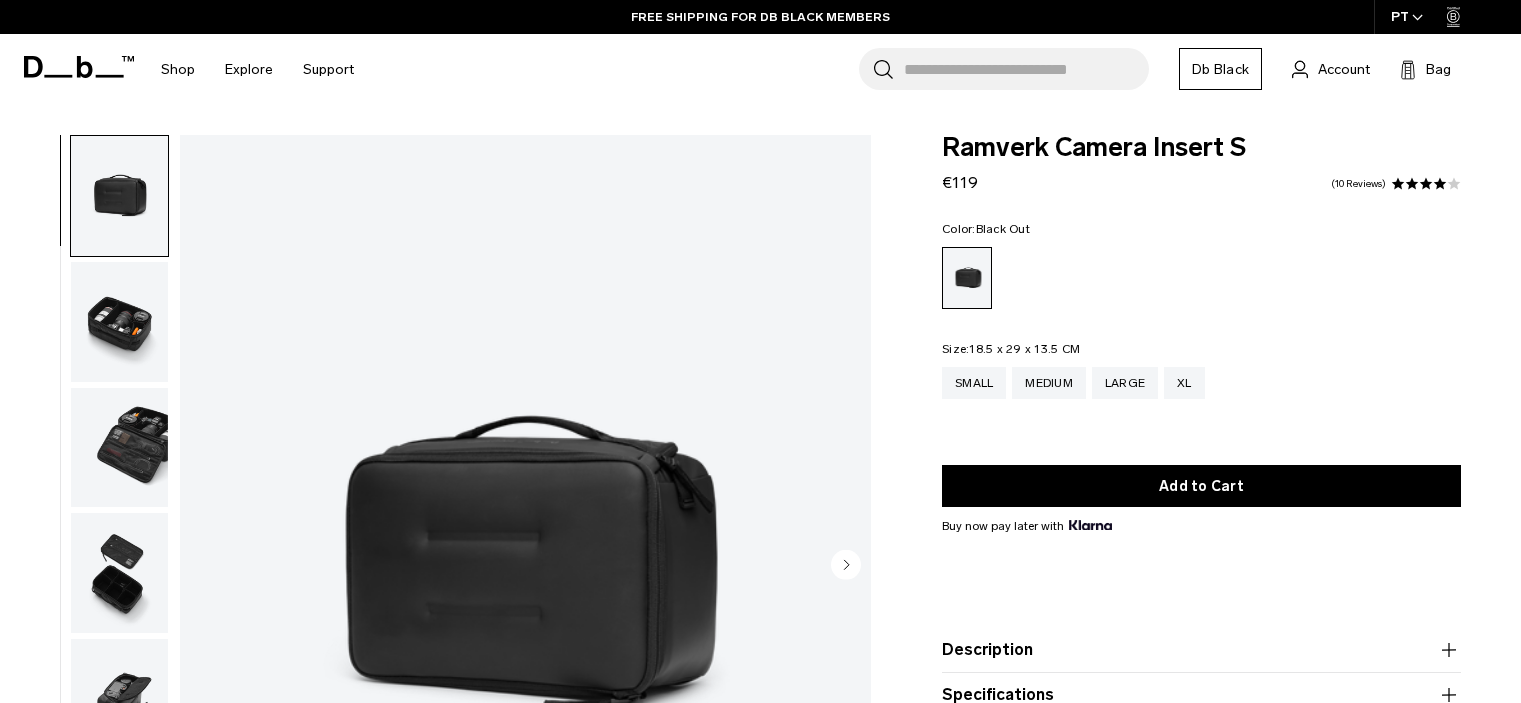 scroll, scrollTop: 0, scrollLeft: 0, axis: both 